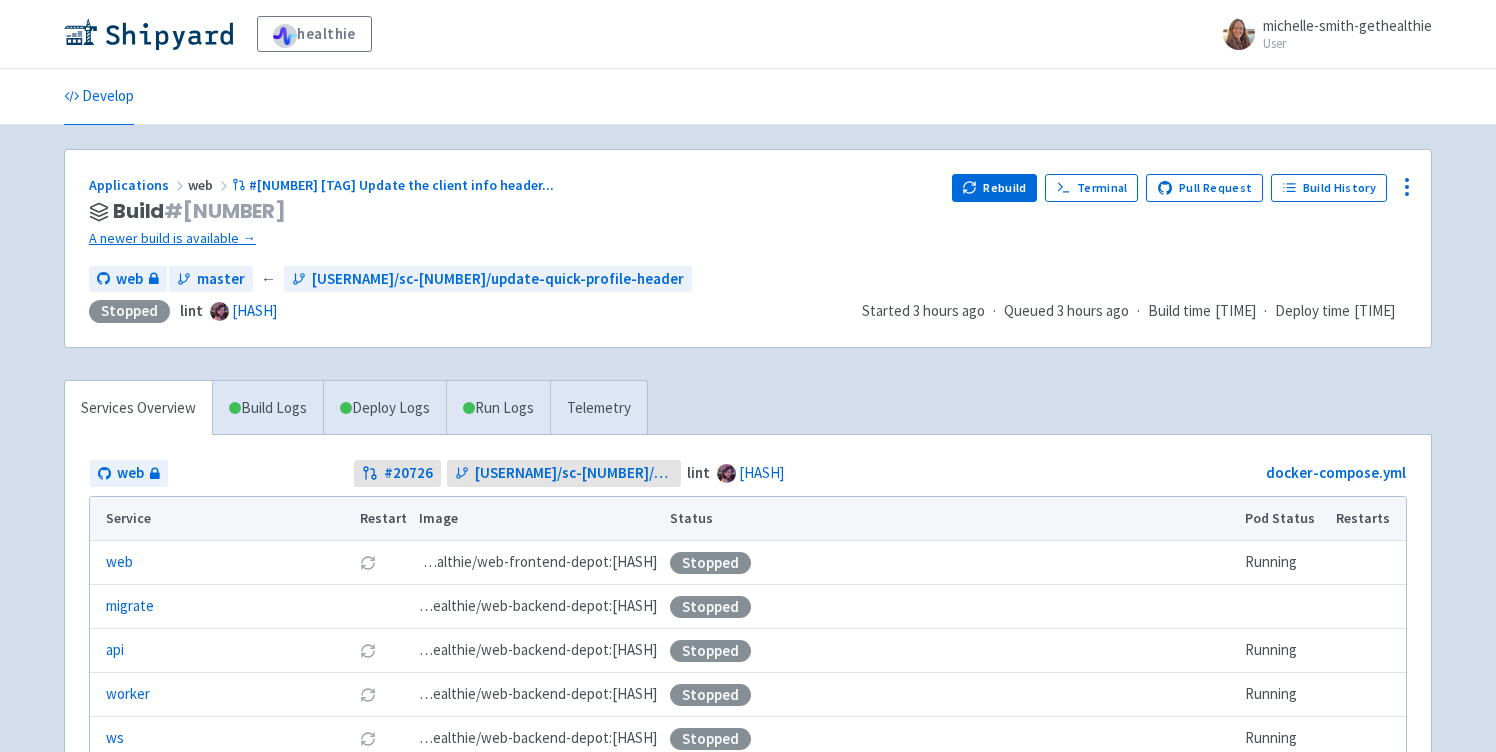 scroll, scrollTop: 0, scrollLeft: 0, axis: both 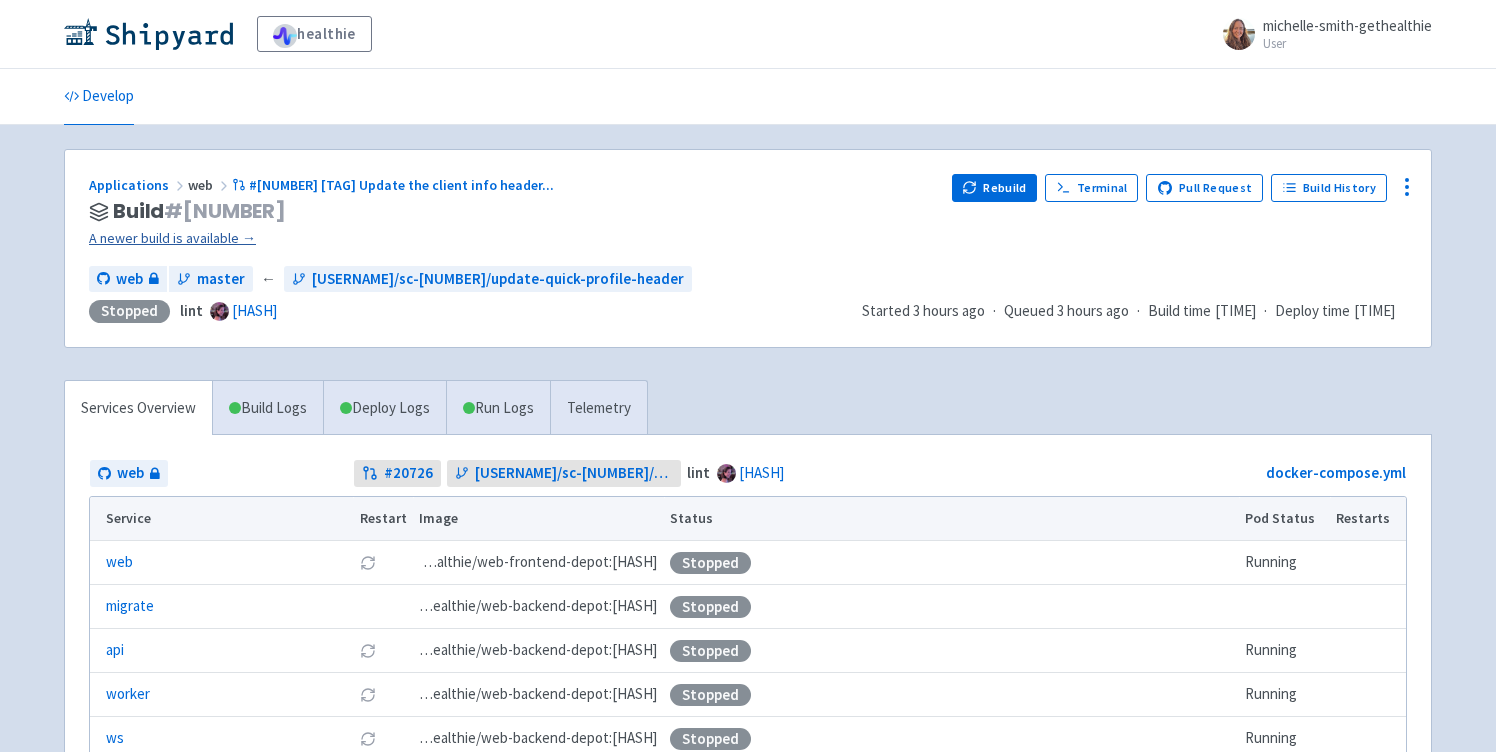 click on "A newer build is available →" at bounding box center (512, 238) 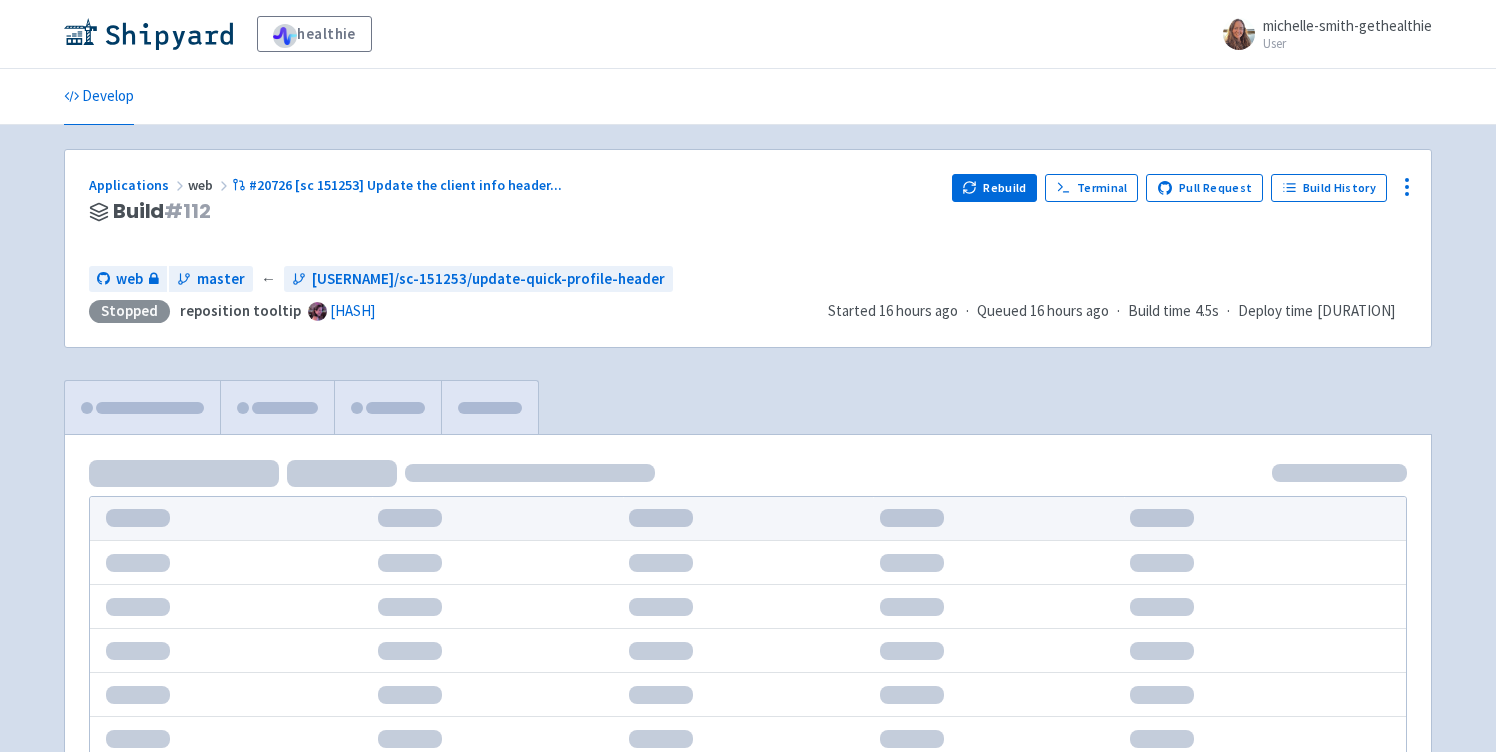 scroll, scrollTop: 0, scrollLeft: 0, axis: both 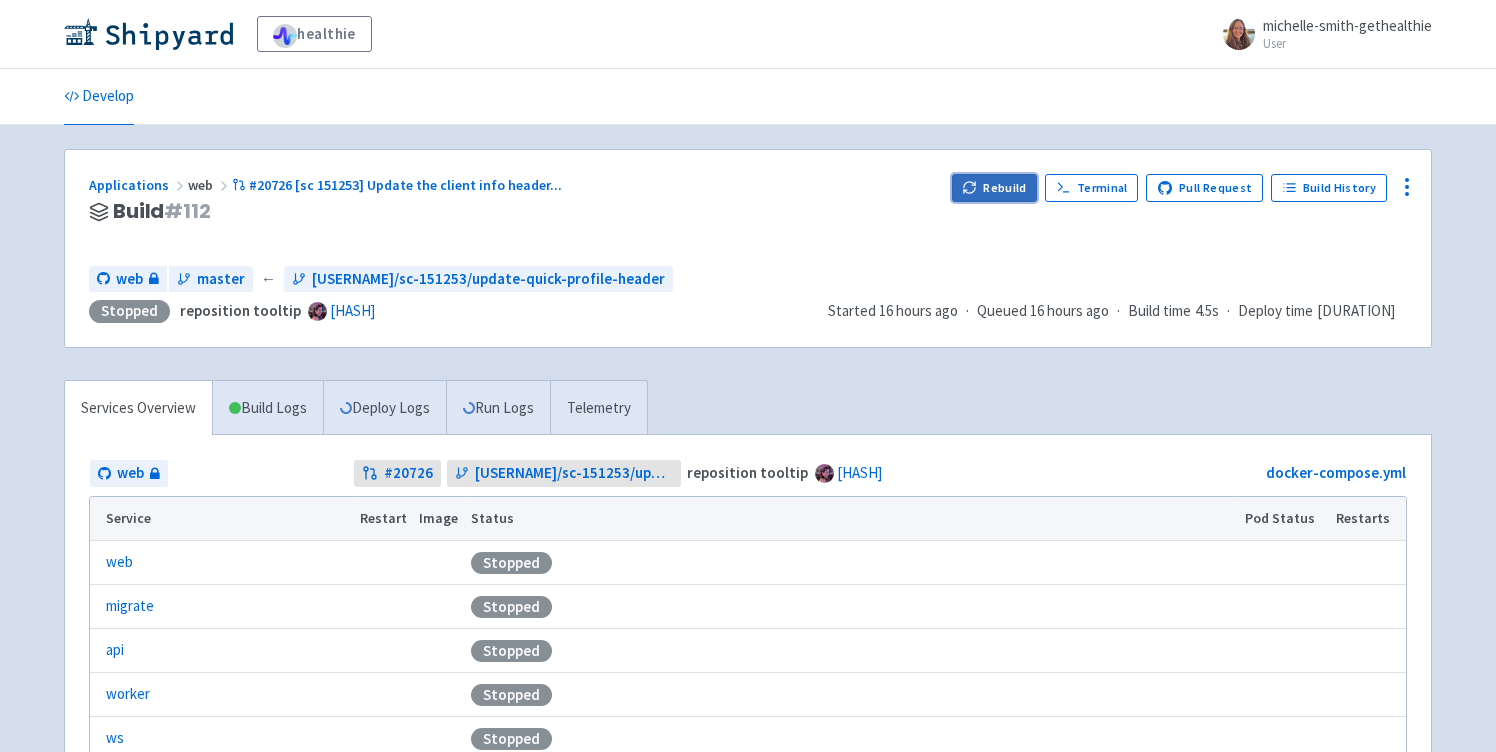 click on "Rebuild" at bounding box center (995, 188) 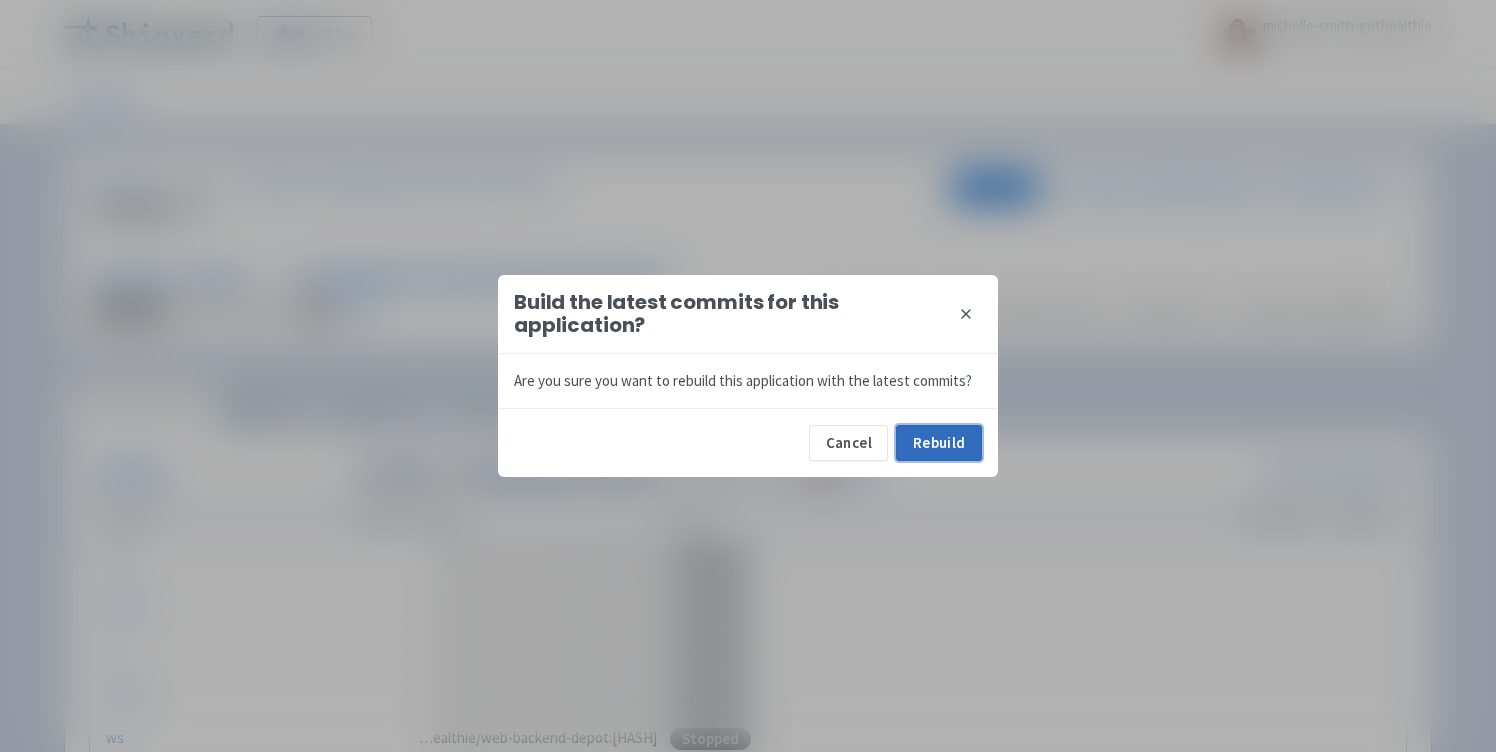 click on "Rebuild" at bounding box center [939, 443] 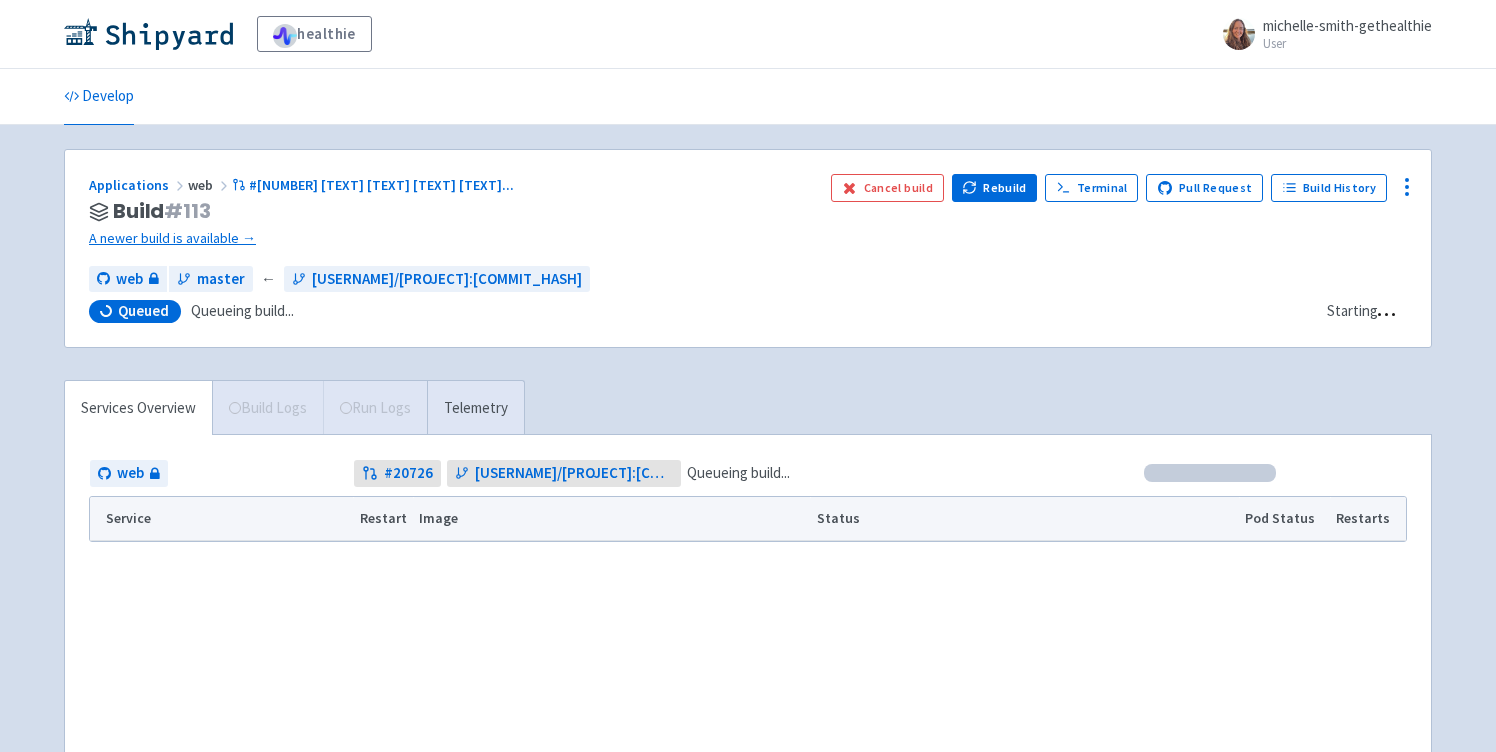 scroll, scrollTop: 0, scrollLeft: 0, axis: both 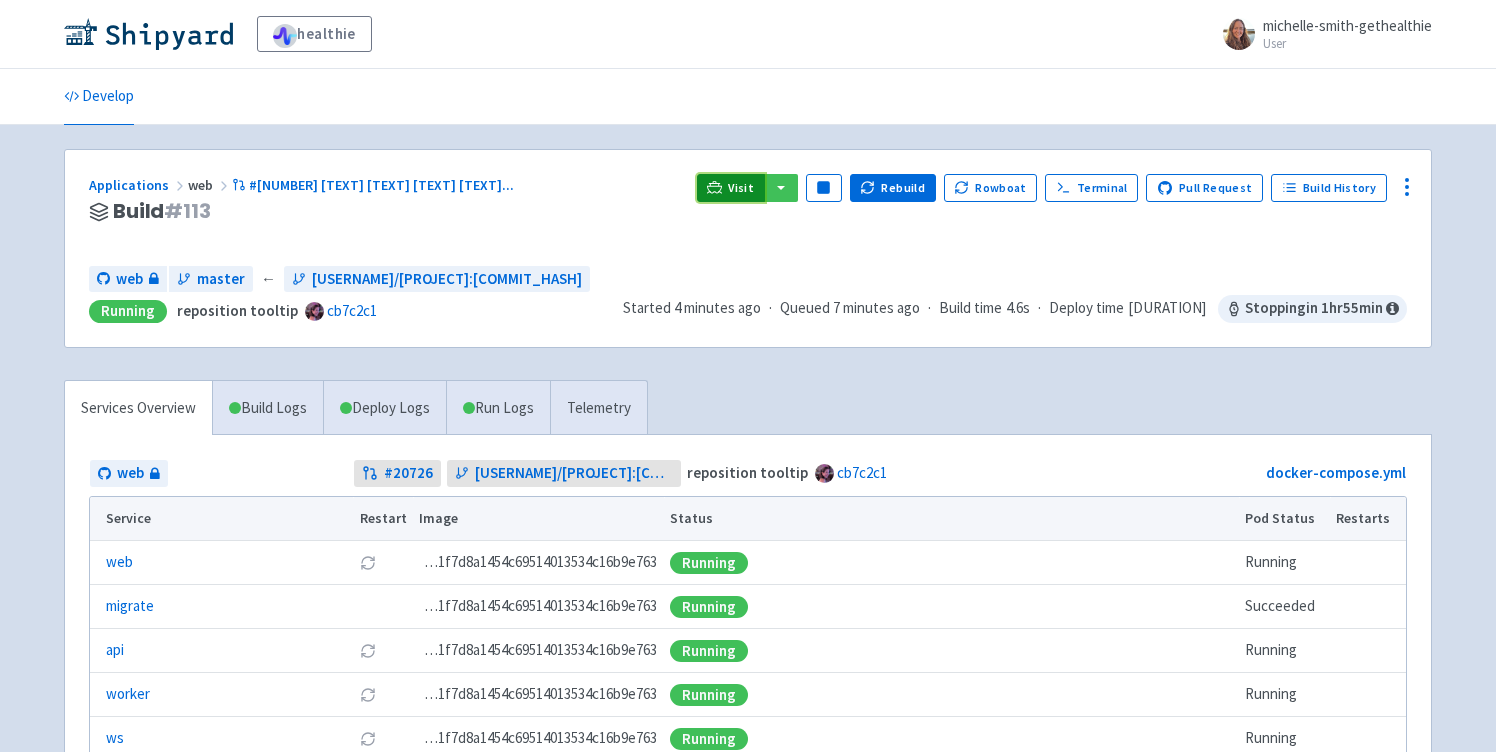 click on "Visit" at bounding box center (741, 188) 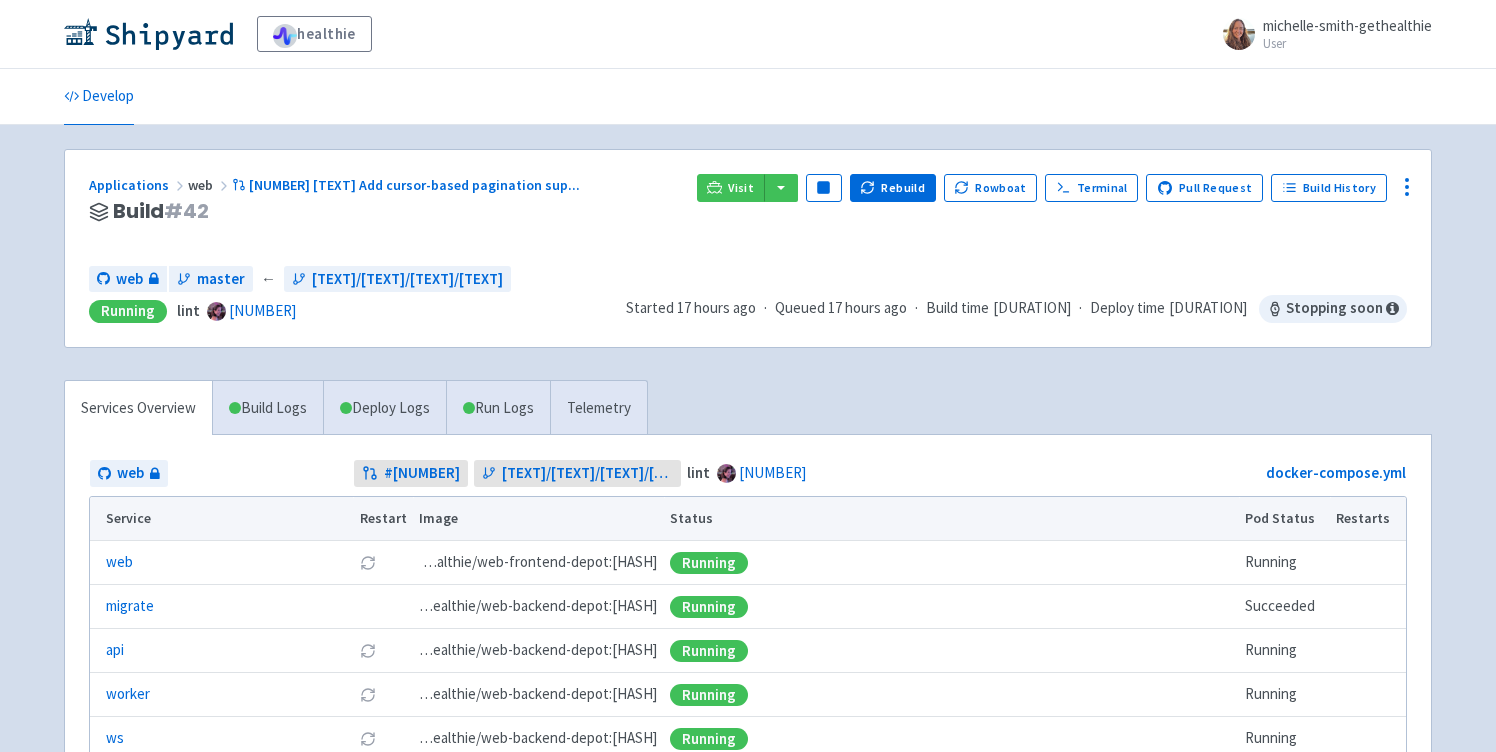 scroll, scrollTop: 0, scrollLeft: 0, axis: both 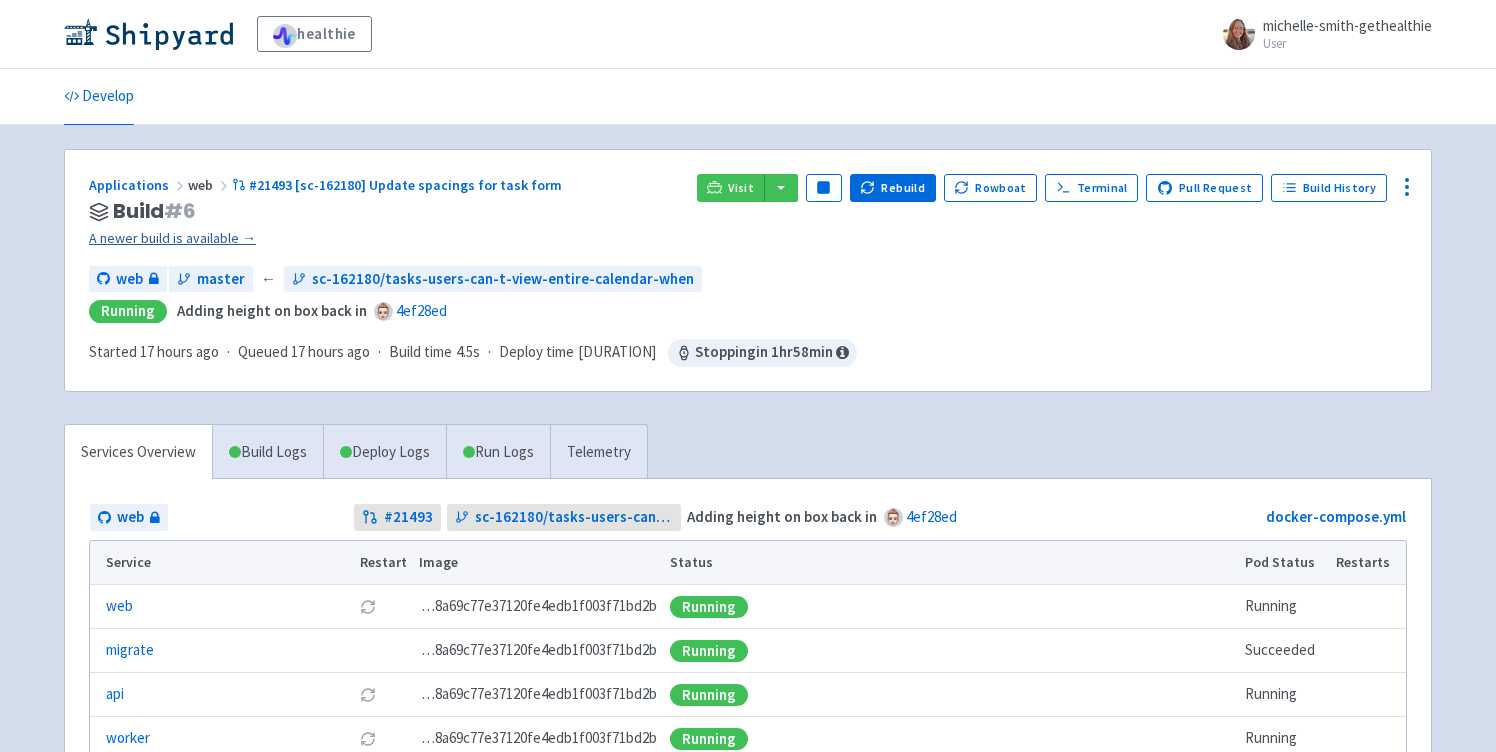 click on "A newer build is available →" at bounding box center [385, 238] 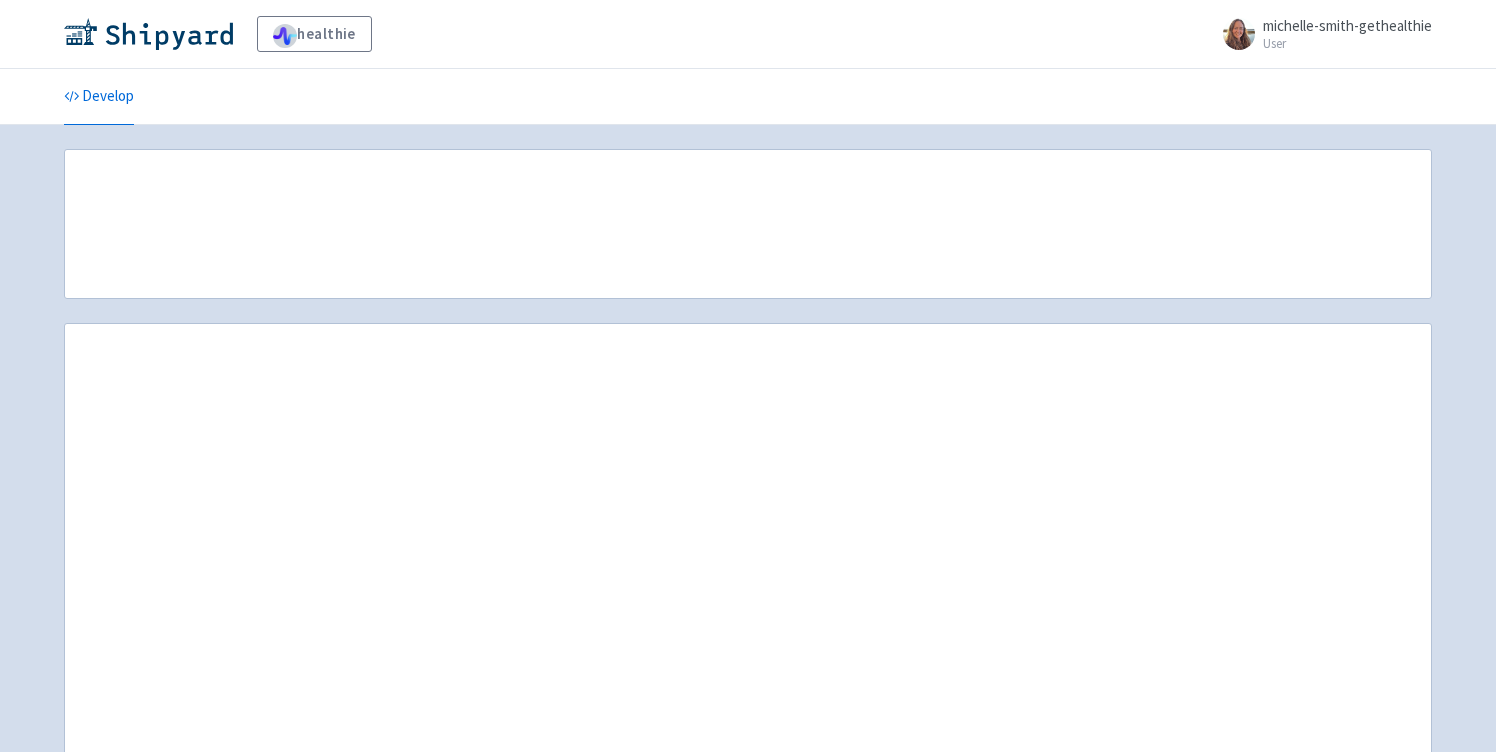 scroll, scrollTop: 0, scrollLeft: 0, axis: both 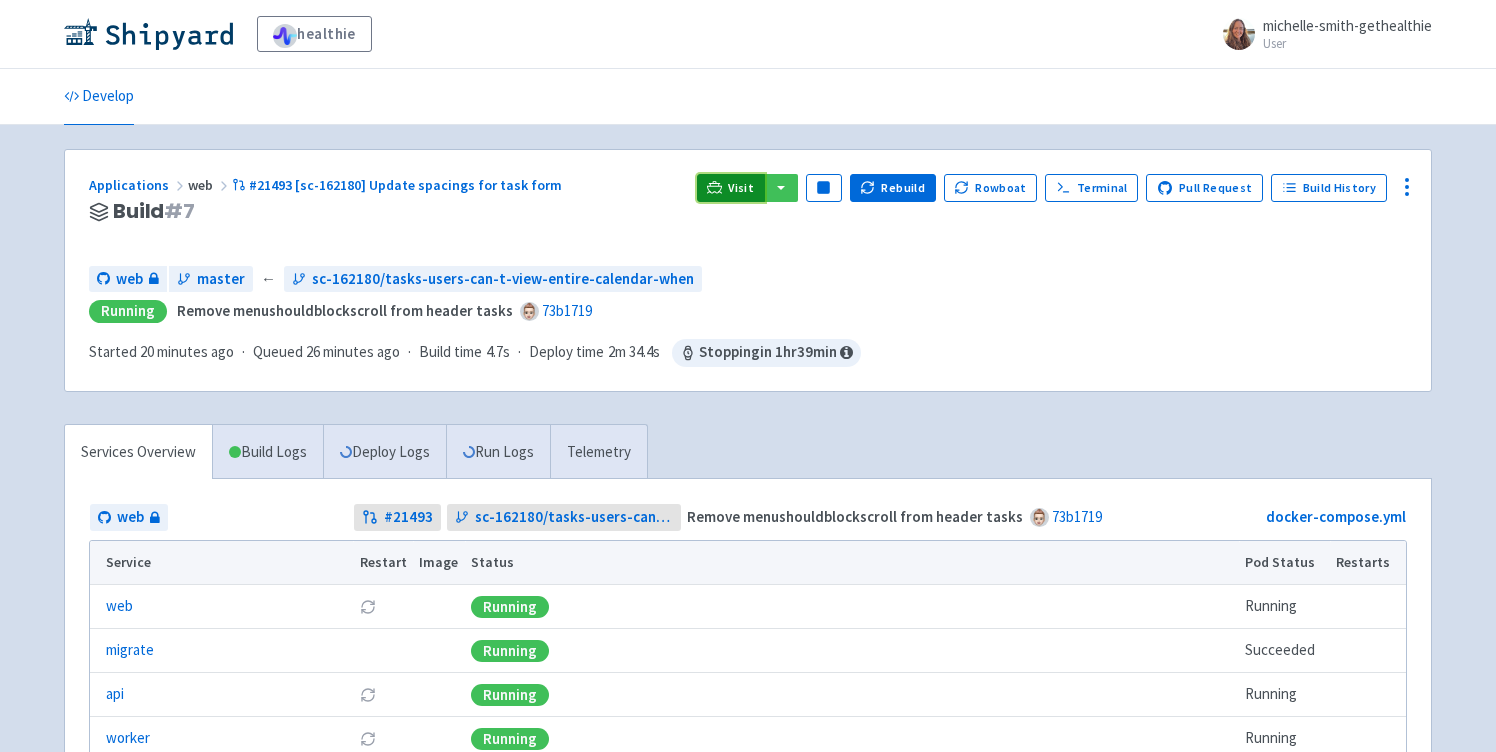 click on "Visit" at bounding box center [731, 188] 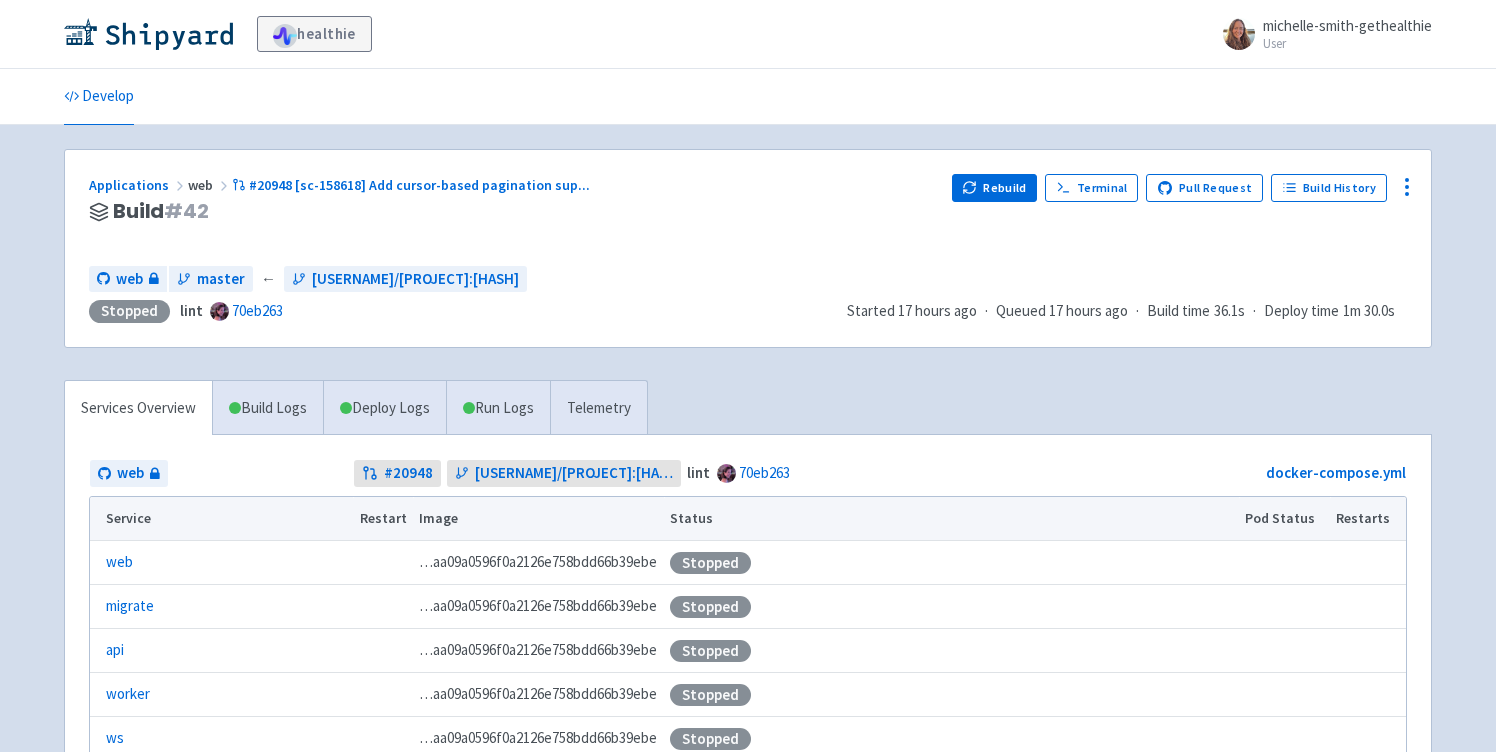 scroll, scrollTop: 0, scrollLeft: 0, axis: both 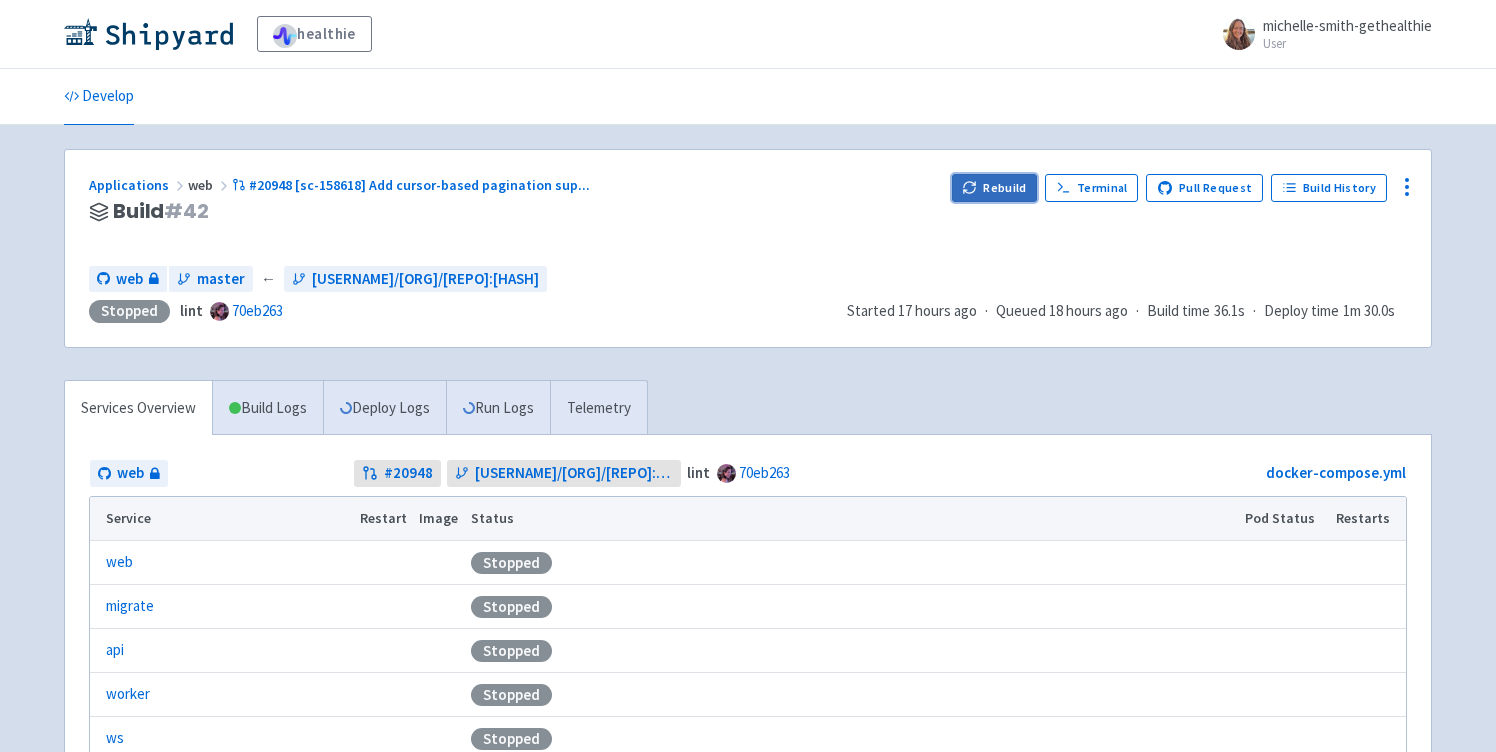 click 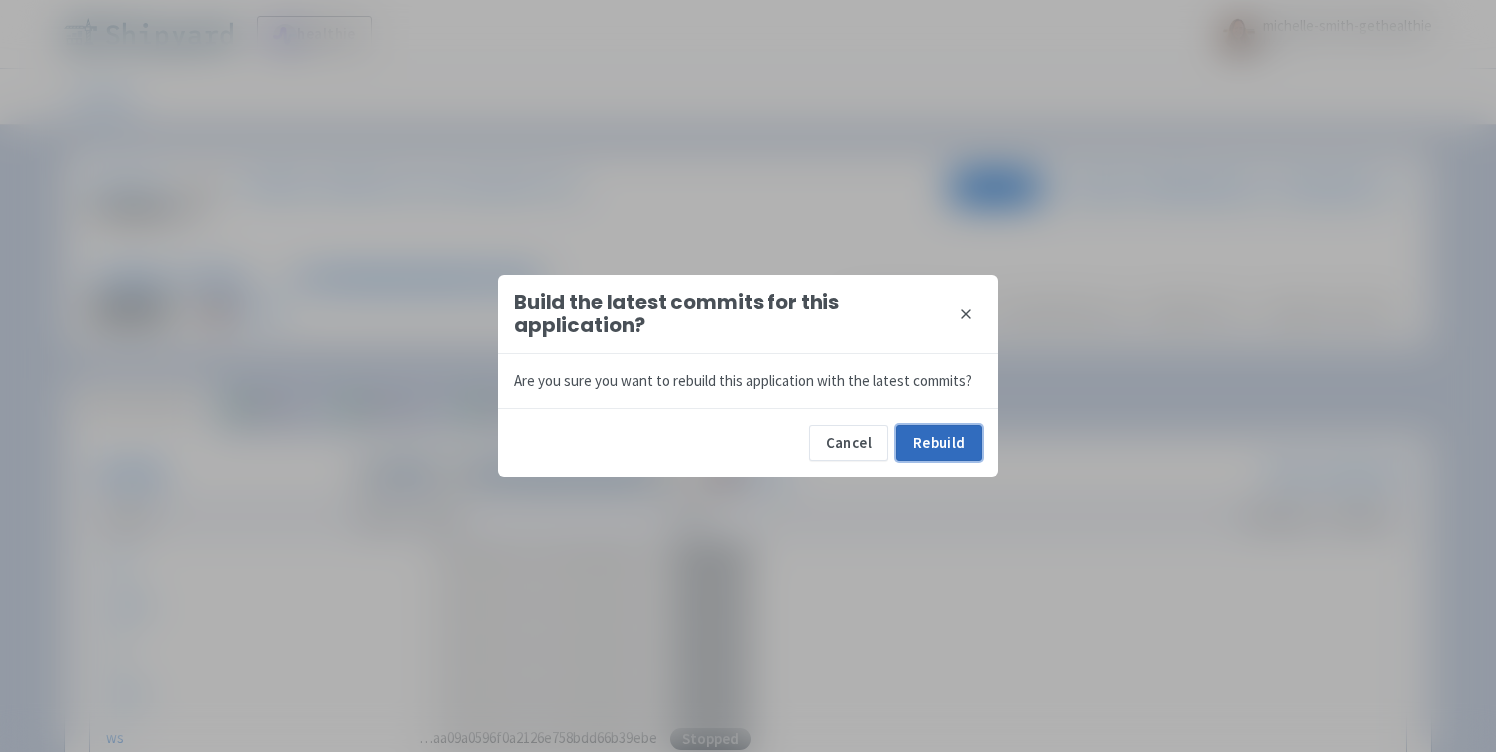 click on "Rebuild" at bounding box center [939, 443] 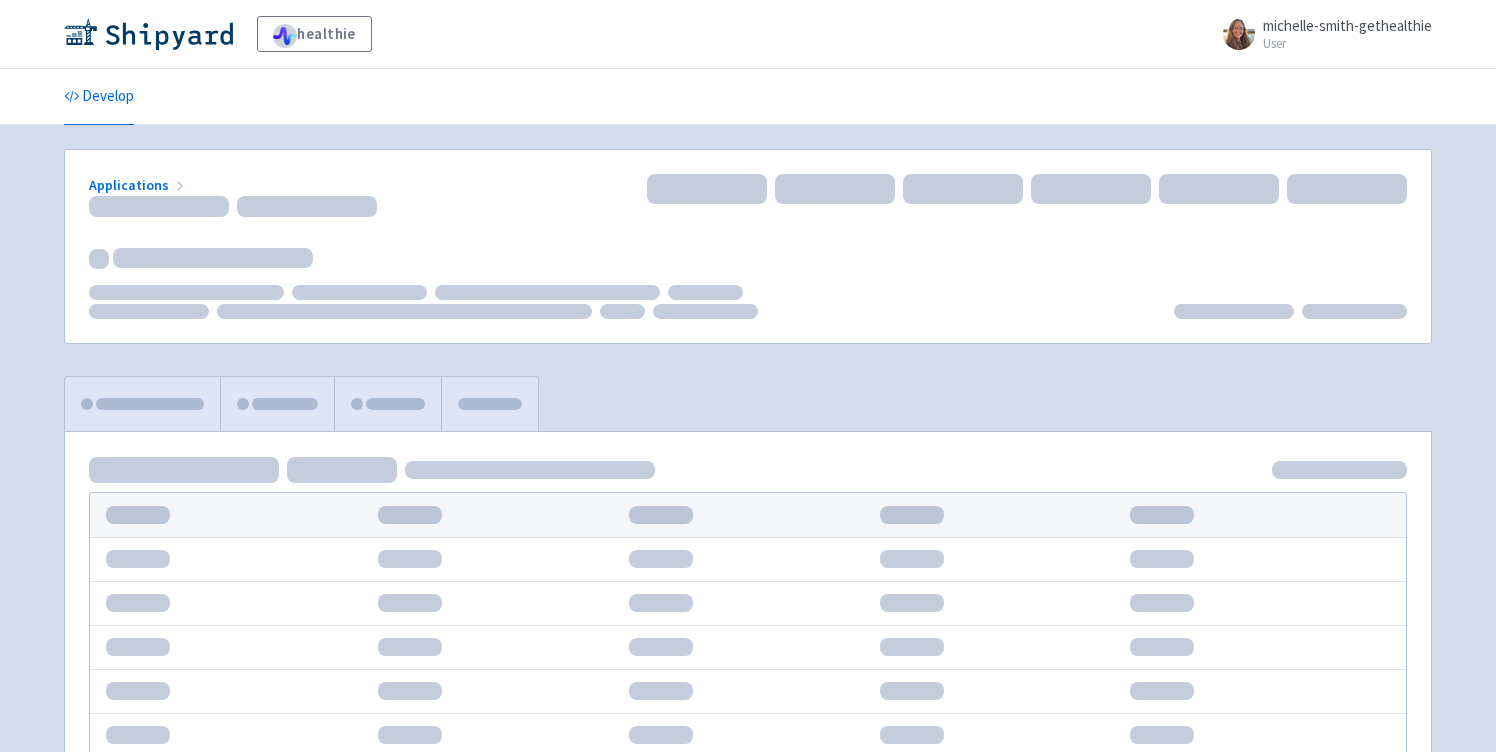 scroll, scrollTop: 0, scrollLeft: 0, axis: both 